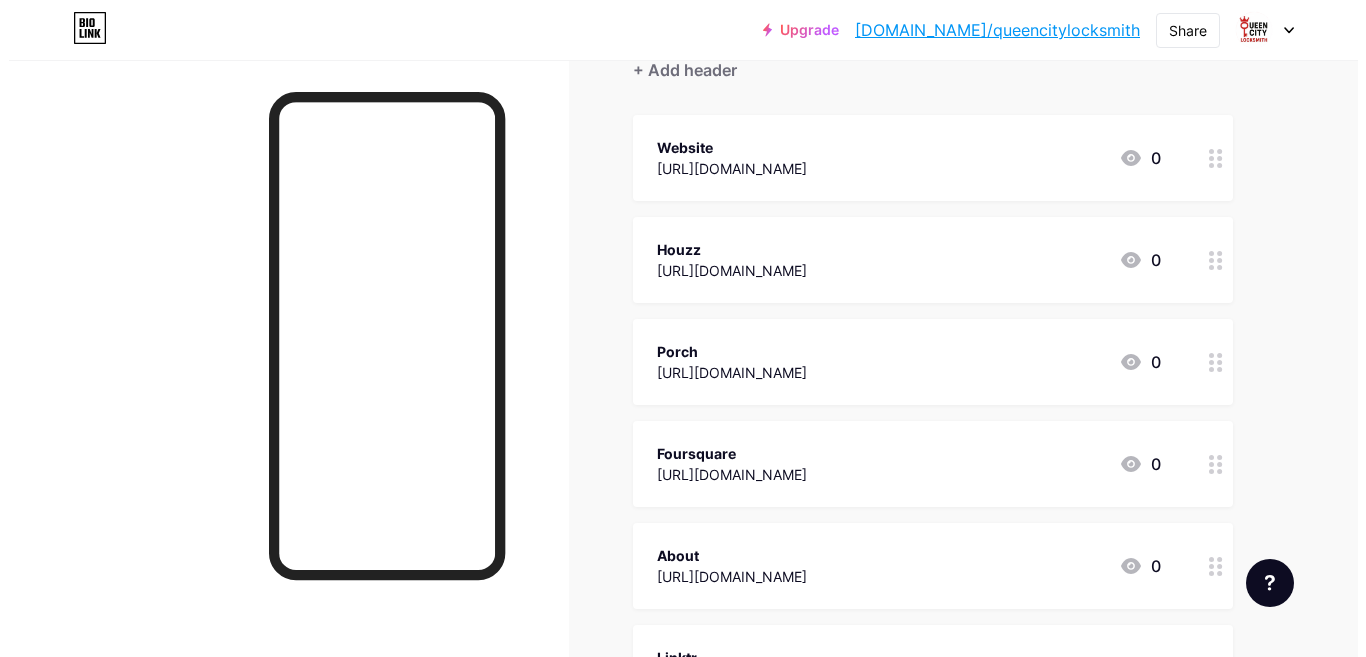 scroll, scrollTop: 0, scrollLeft: 0, axis: both 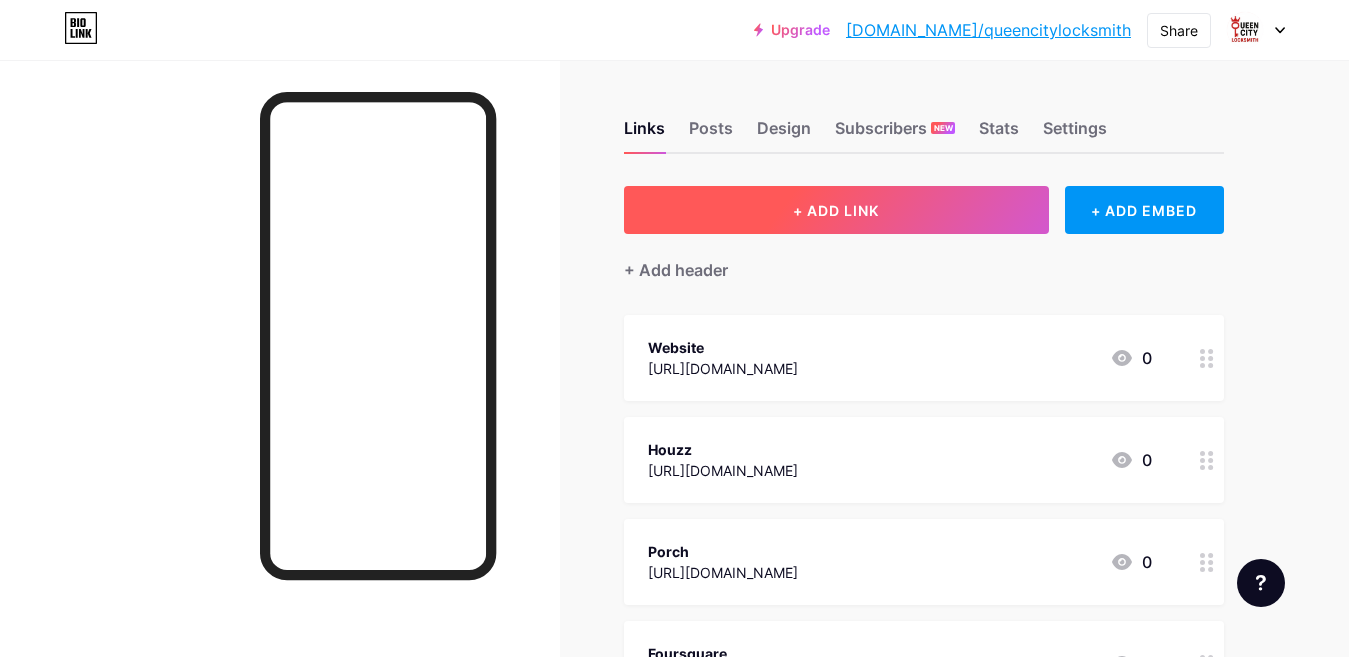click on "+ ADD LINK" at bounding box center (836, 210) 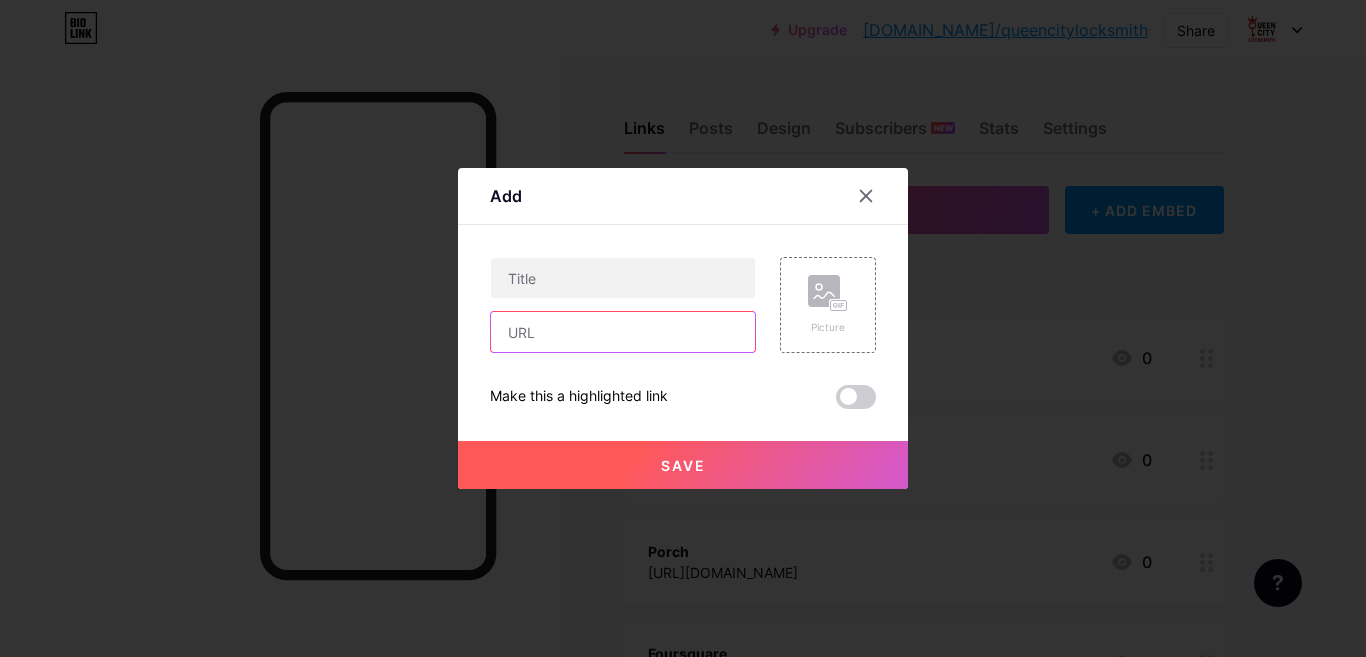 click at bounding box center (623, 332) 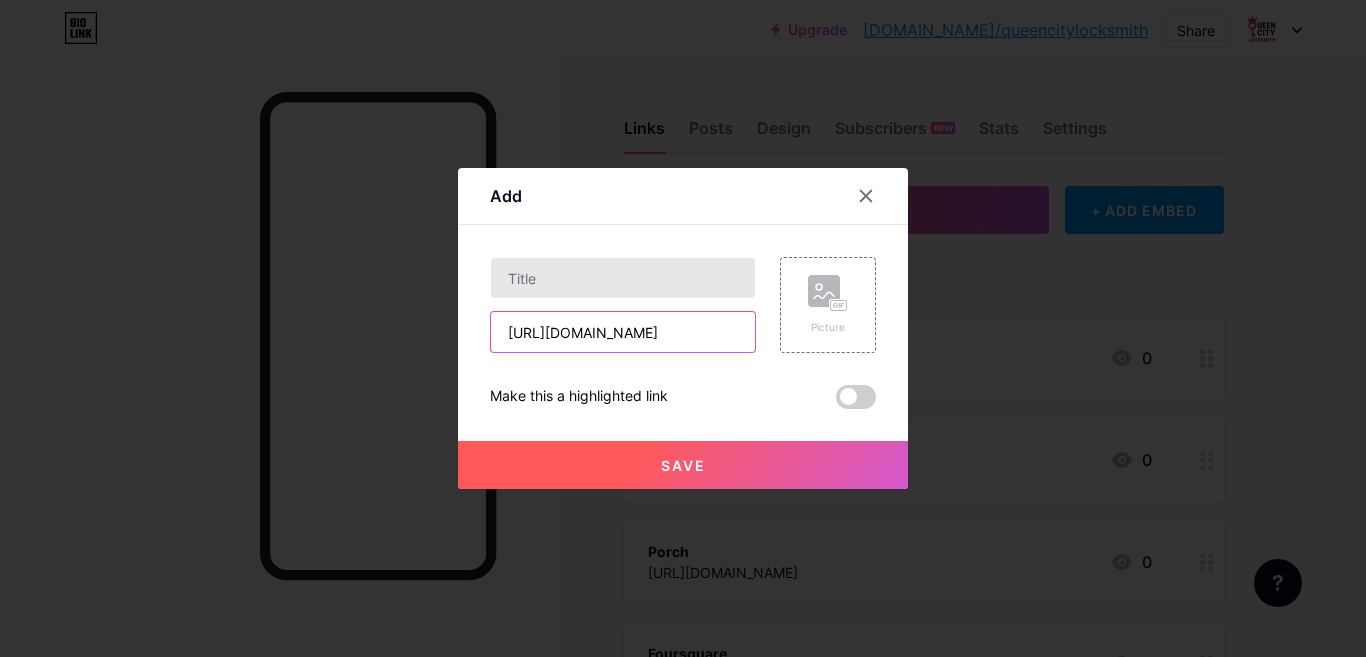 scroll, scrollTop: 0, scrollLeft: 154, axis: horizontal 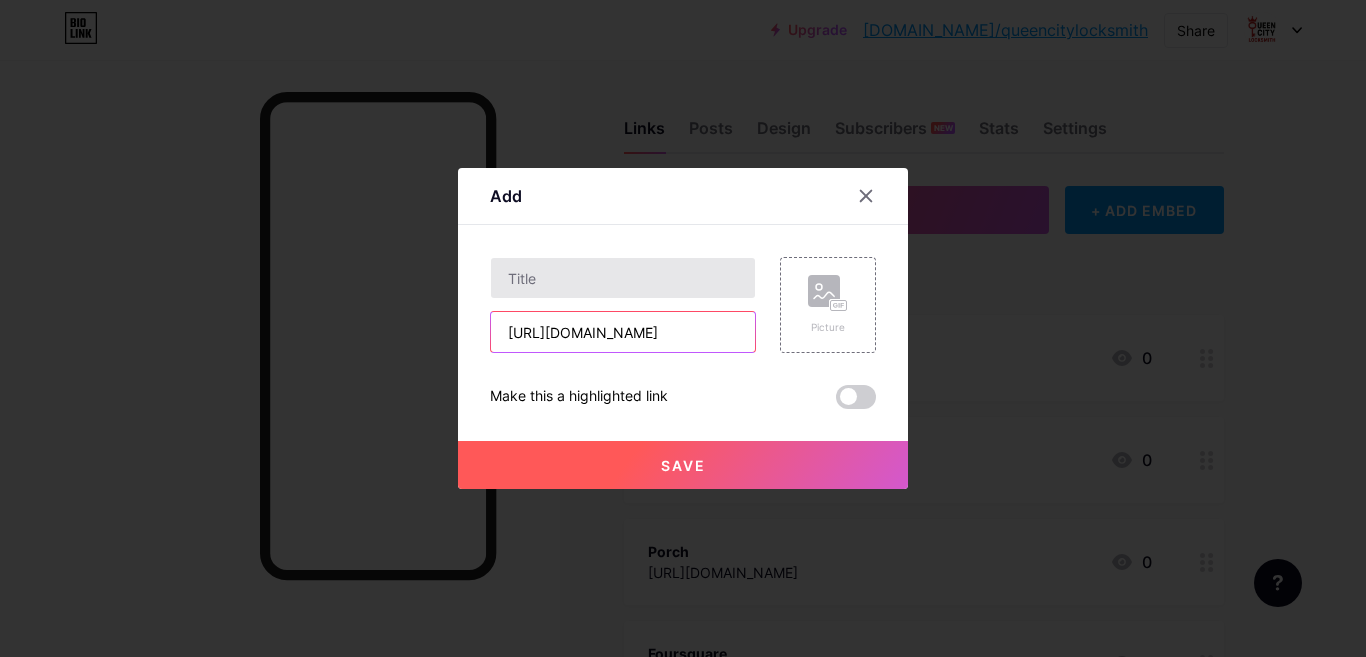 type on "[URL][DOMAIN_NAME]" 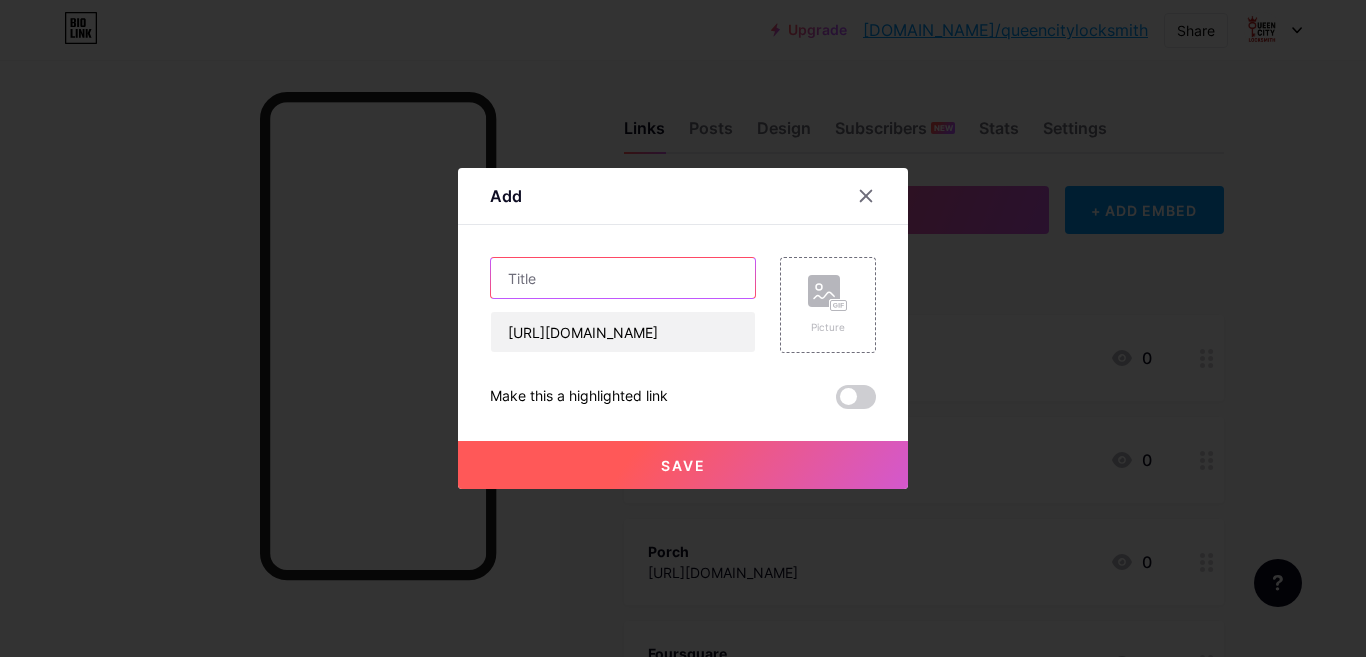 click at bounding box center (623, 278) 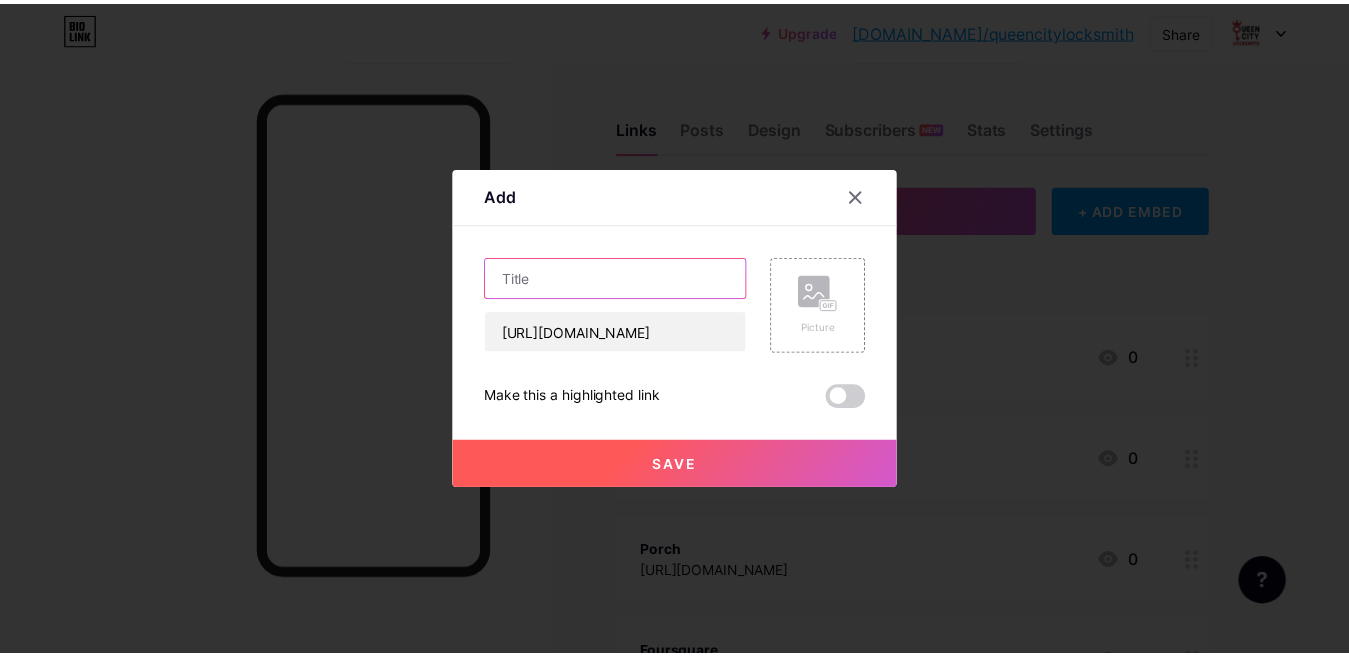 scroll, scrollTop: 0, scrollLeft: 0, axis: both 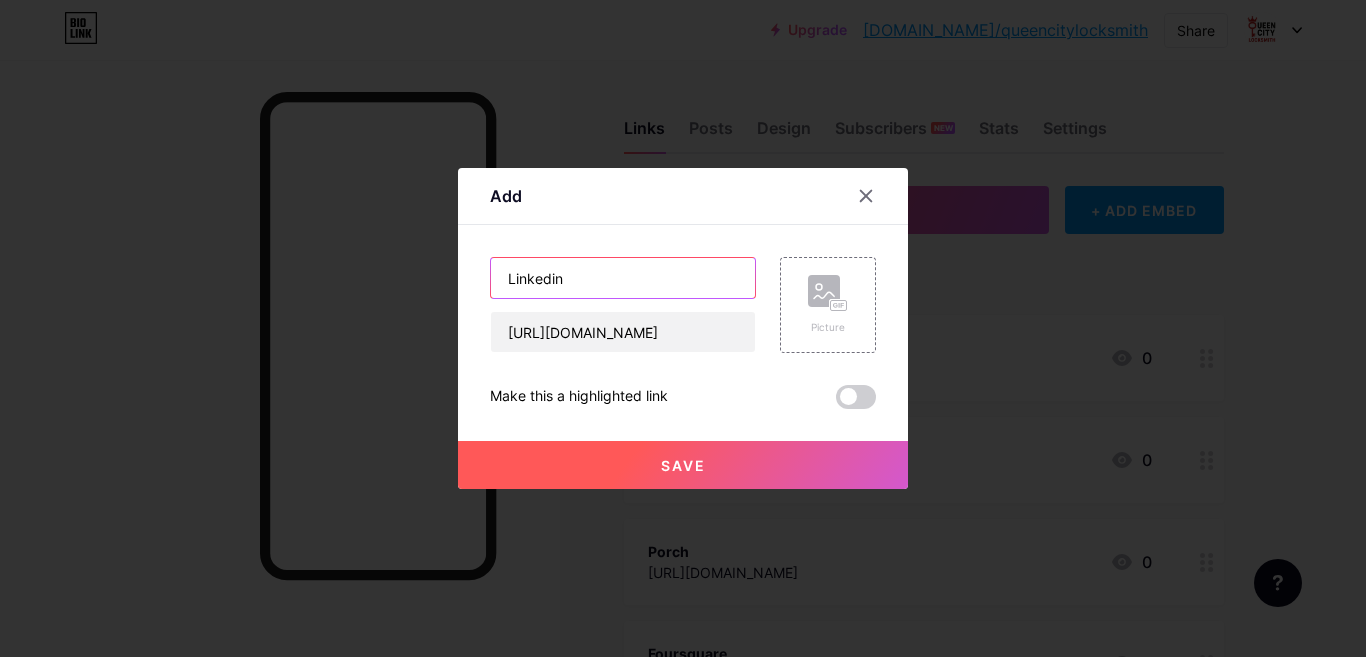 type on "Linkedin" 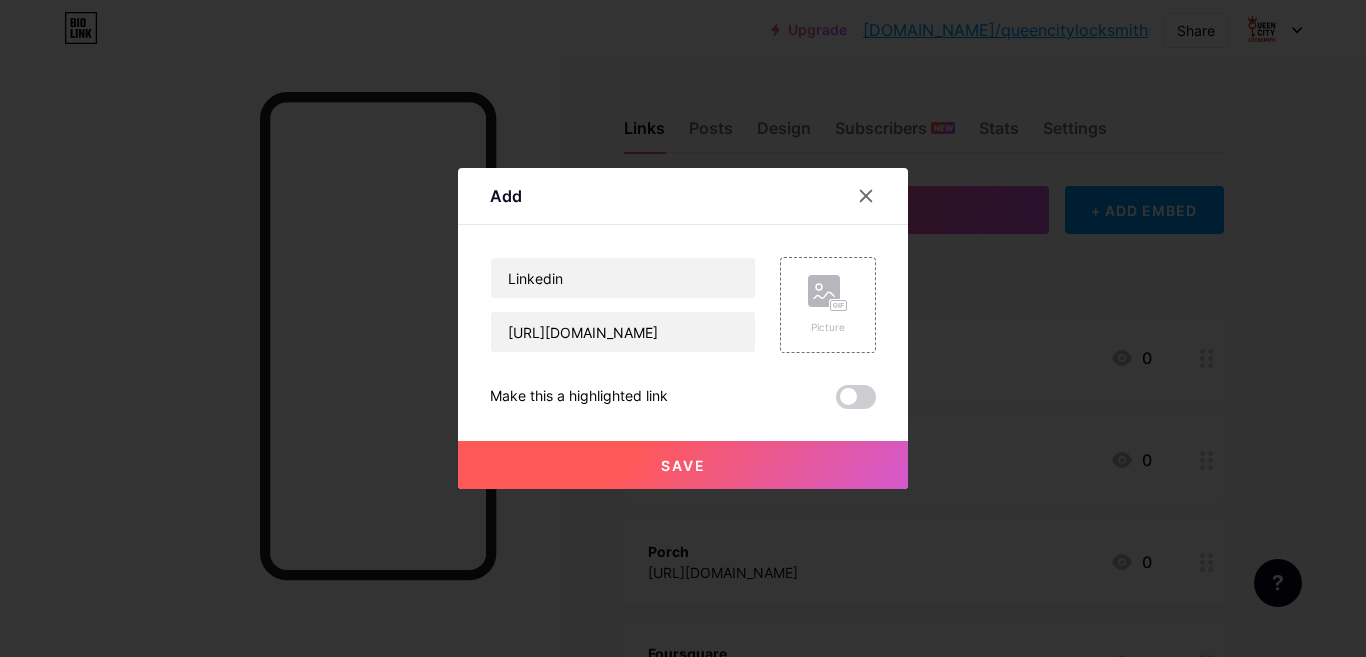click at bounding box center [683, 328] 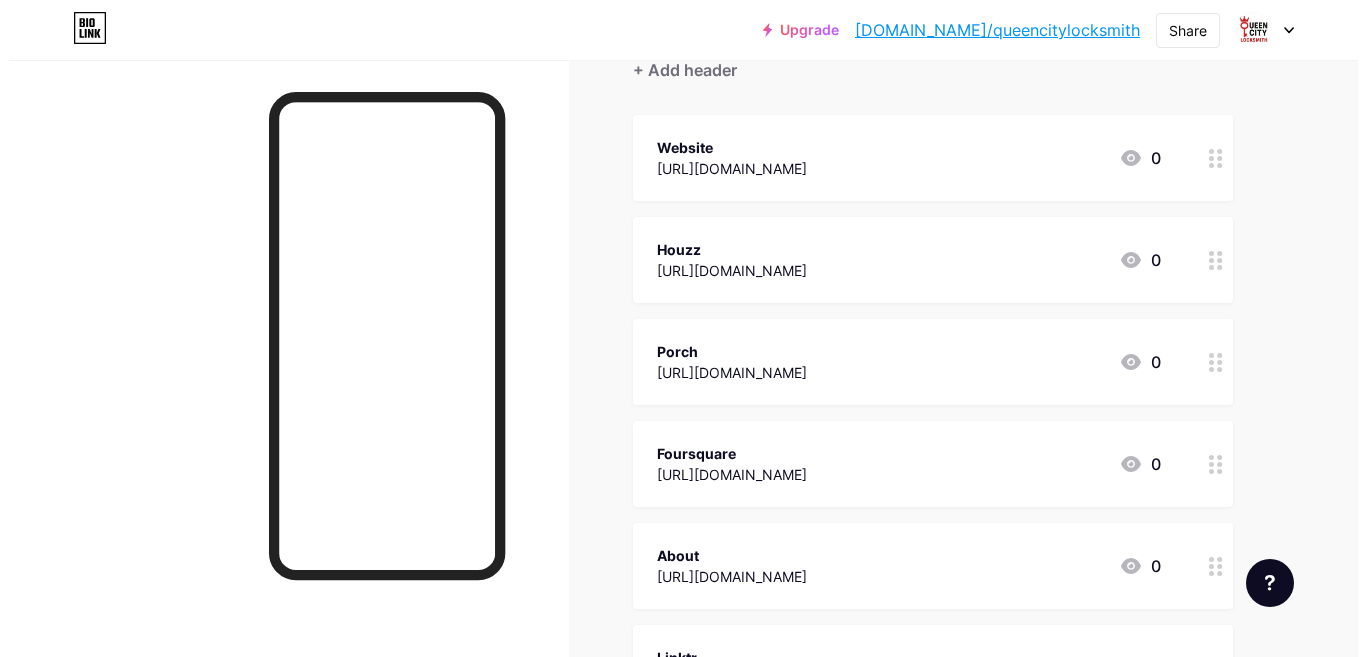 scroll, scrollTop: 0, scrollLeft: 0, axis: both 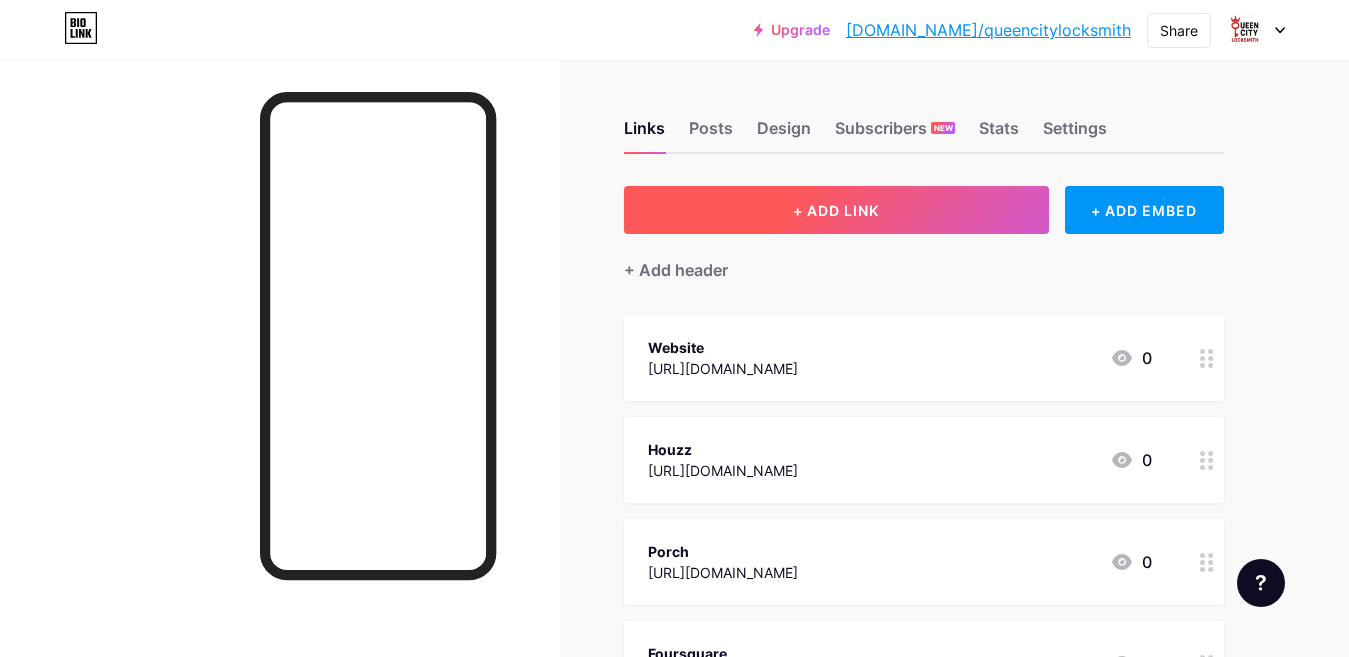 click on "+ ADD LINK" at bounding box center (836, 210) 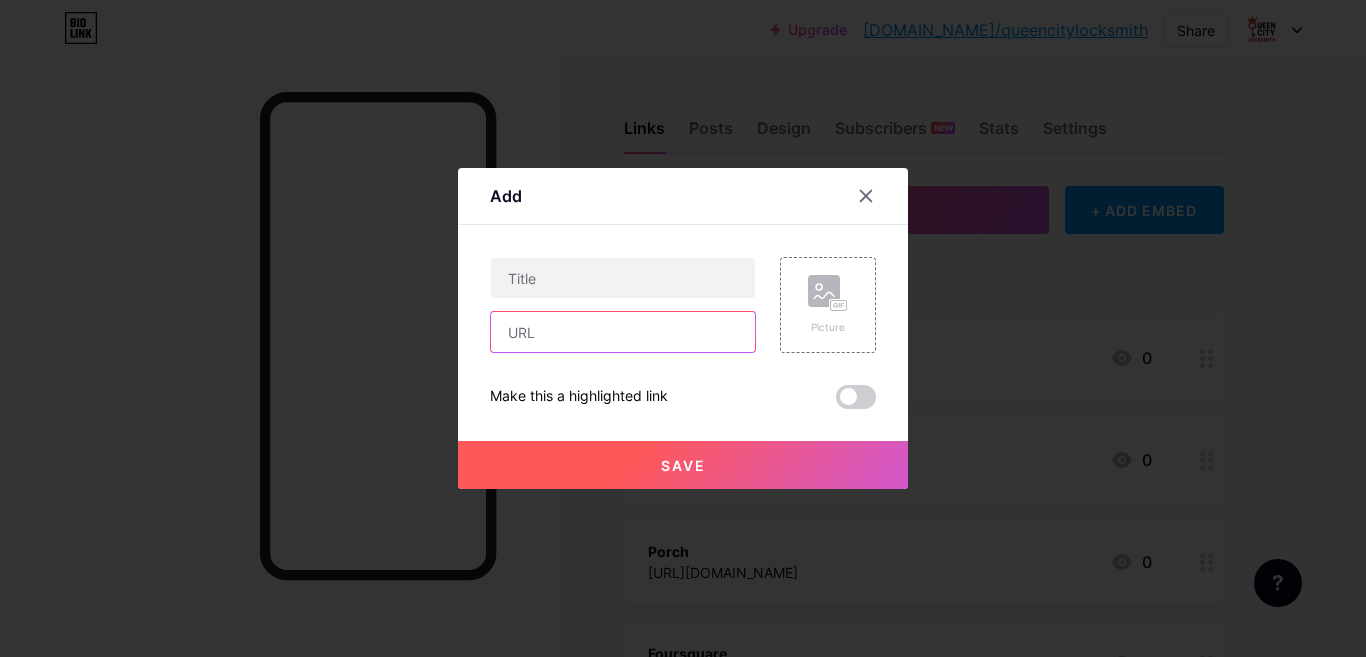 click at bounding box center [623, 332] 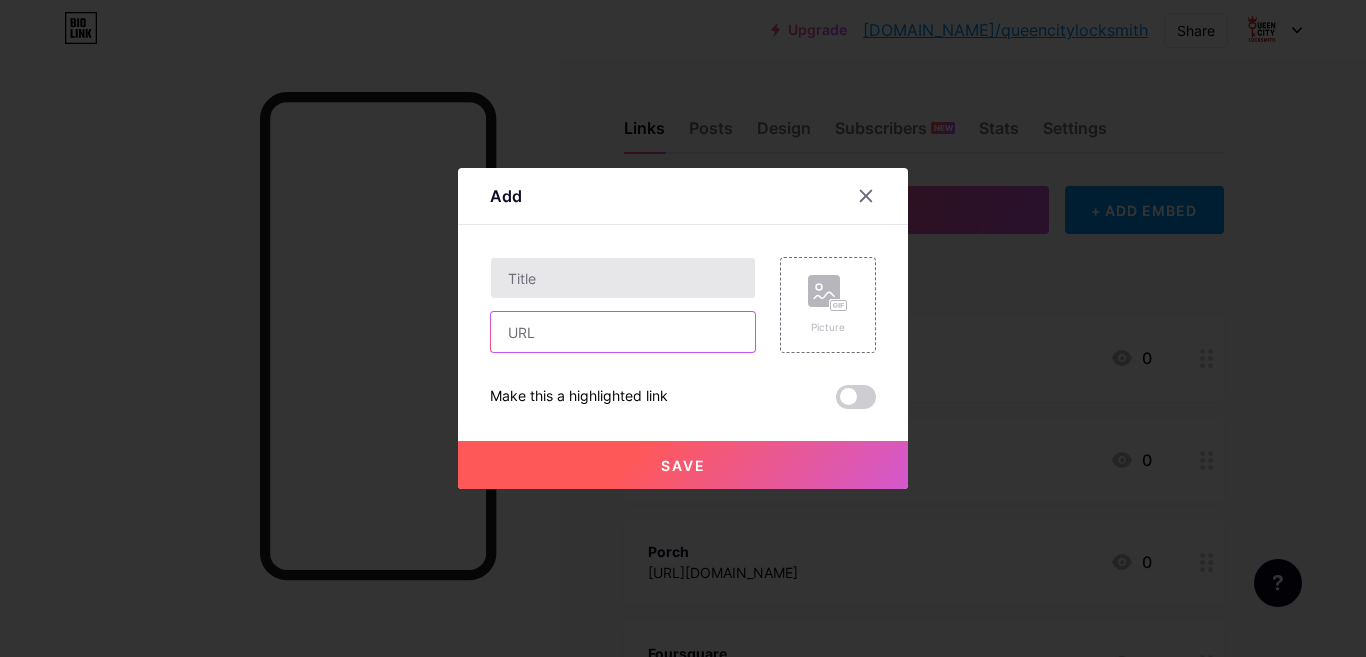 paste on "[URL][DOMAIN_NAME]" 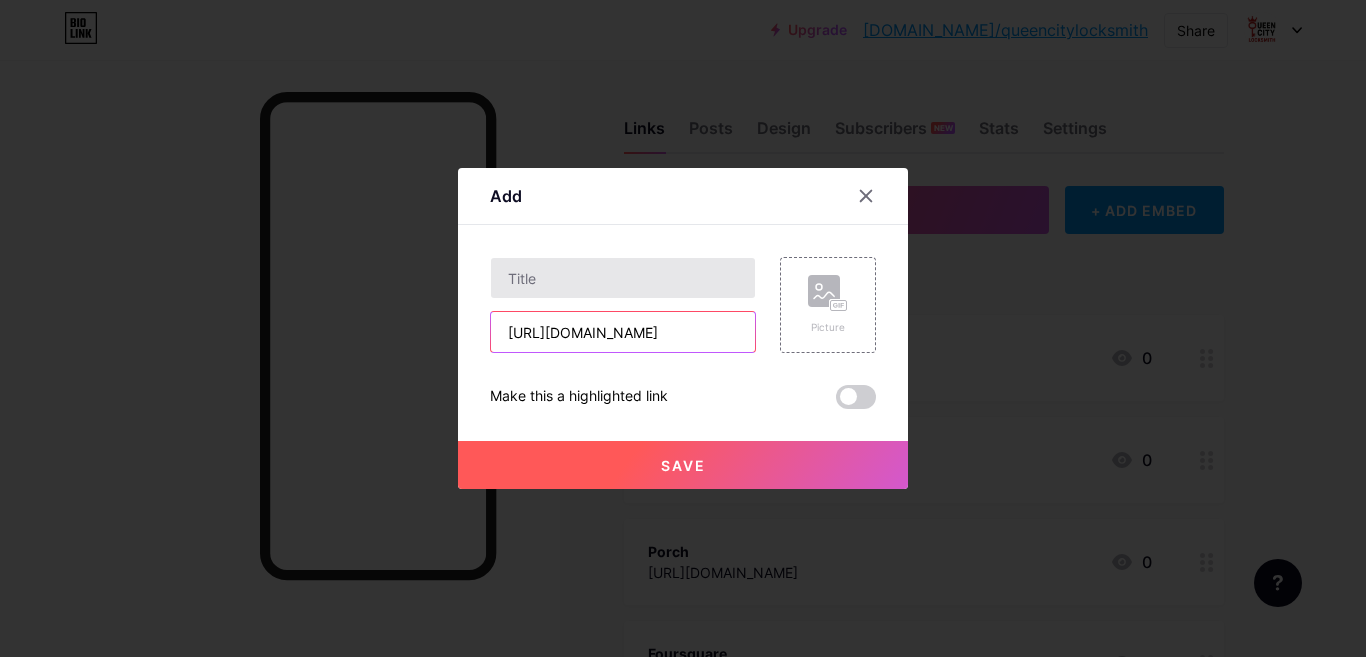 type on "[URL][DOMAIN_NAME]" 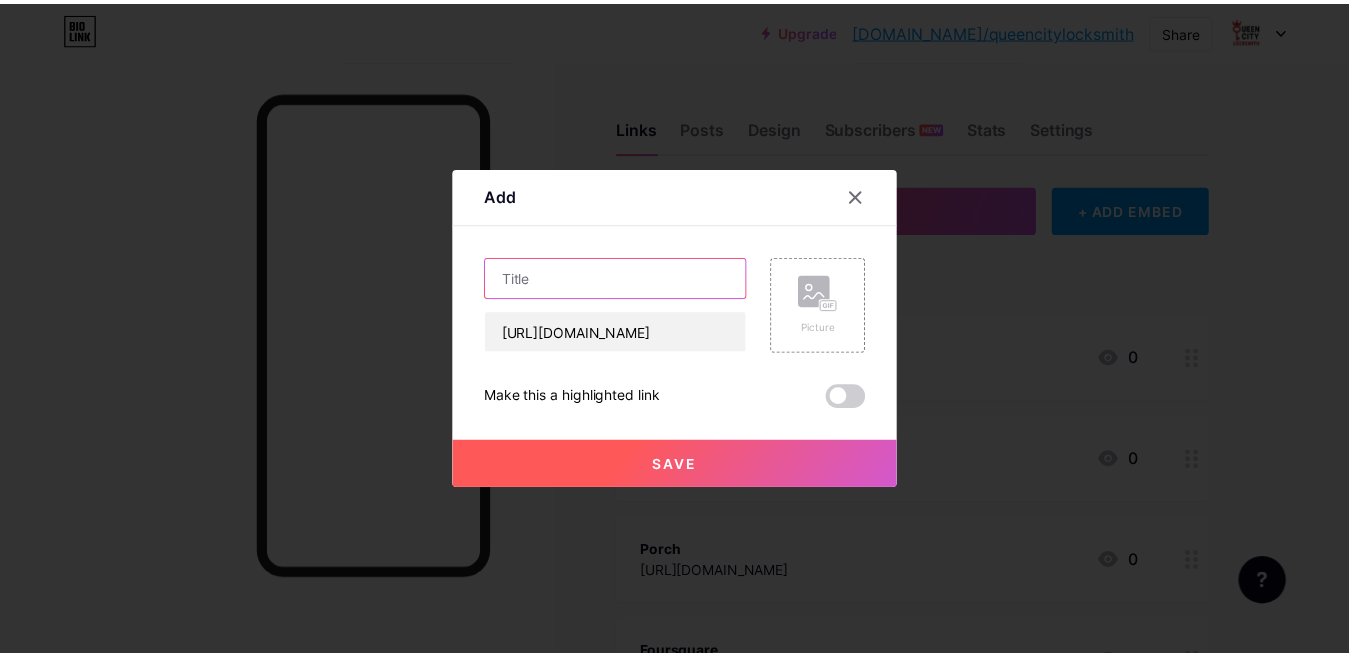 scroll, scrollTop: 0, scrollLeft: 0, axis: both 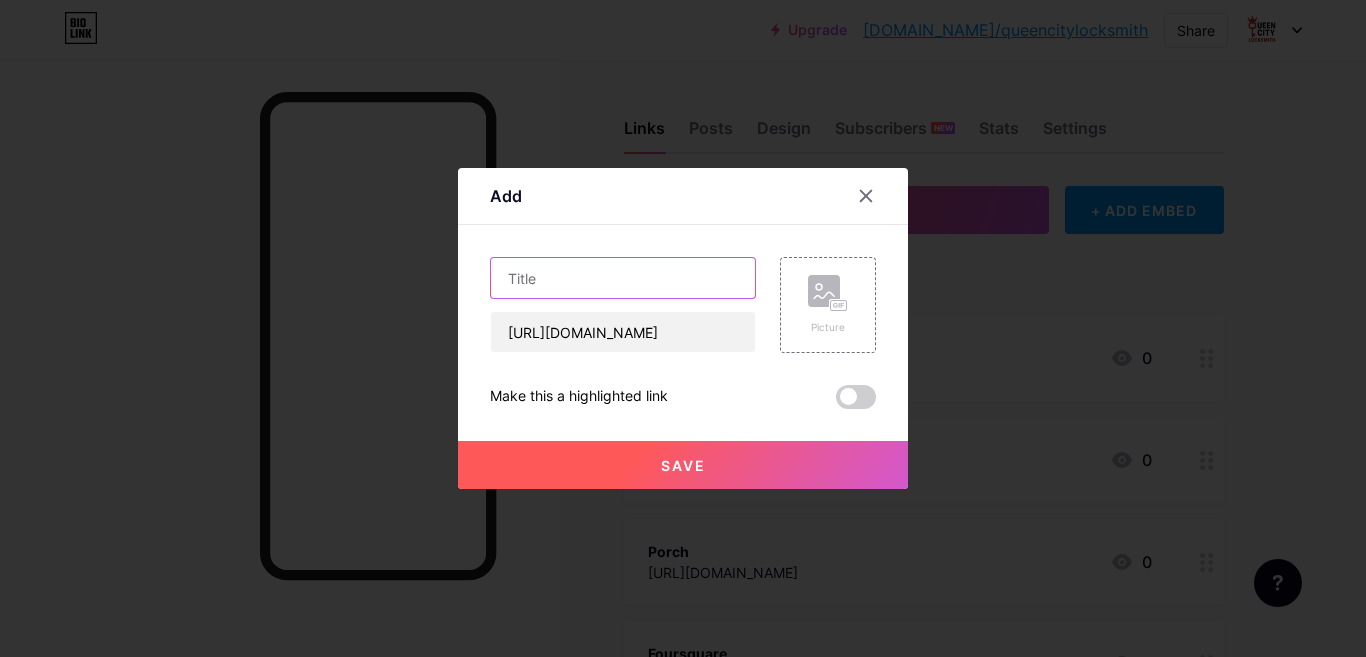 click at bounding box center (623, 278) 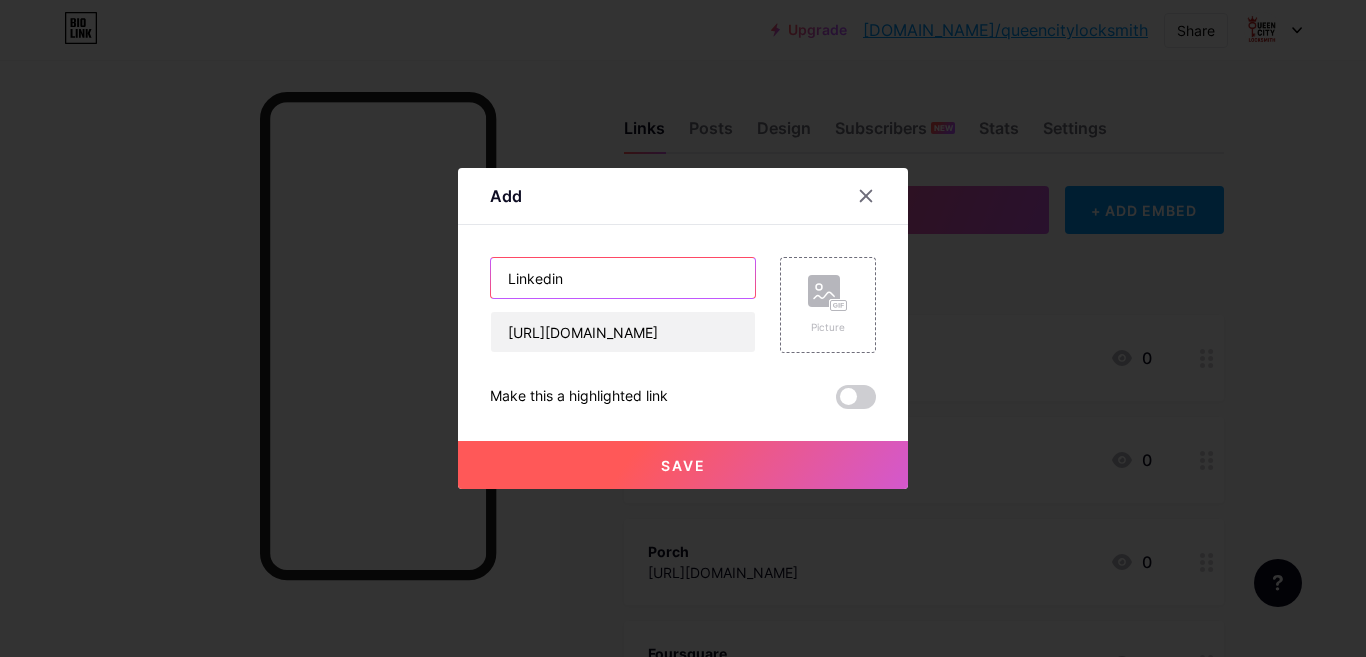 type on "Linkedin" 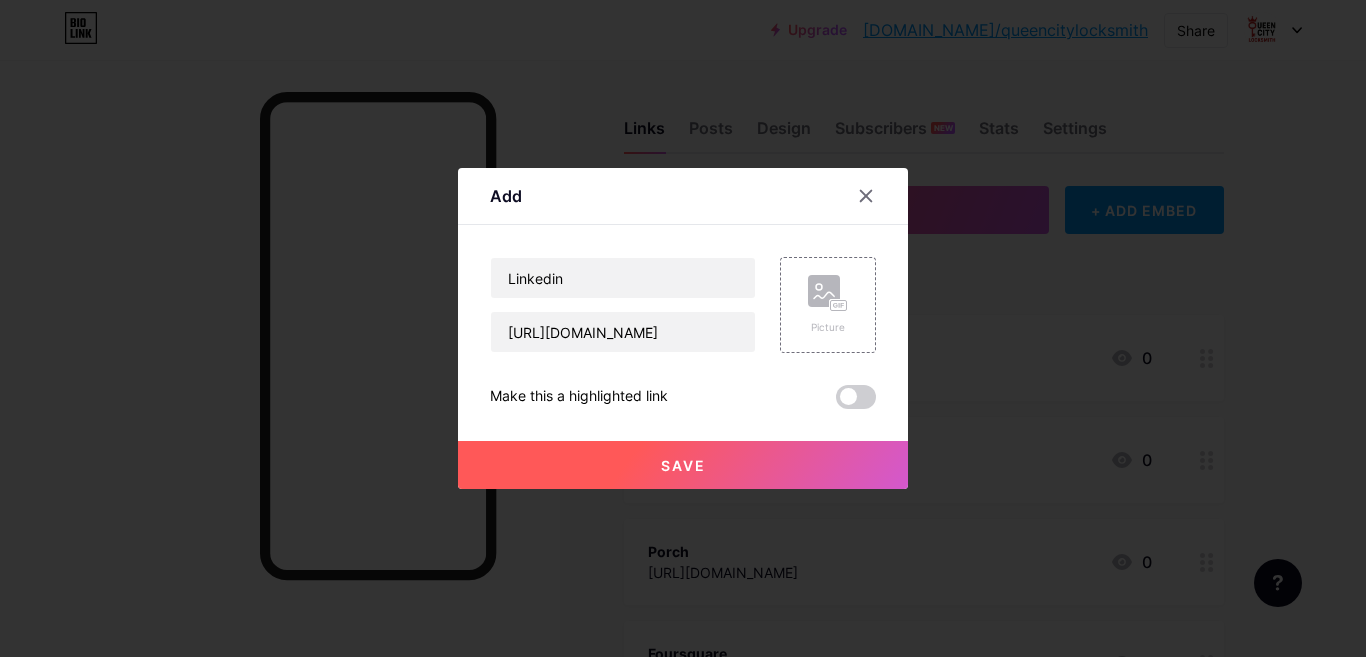 click on "Save" at bounding box center (683, 465) 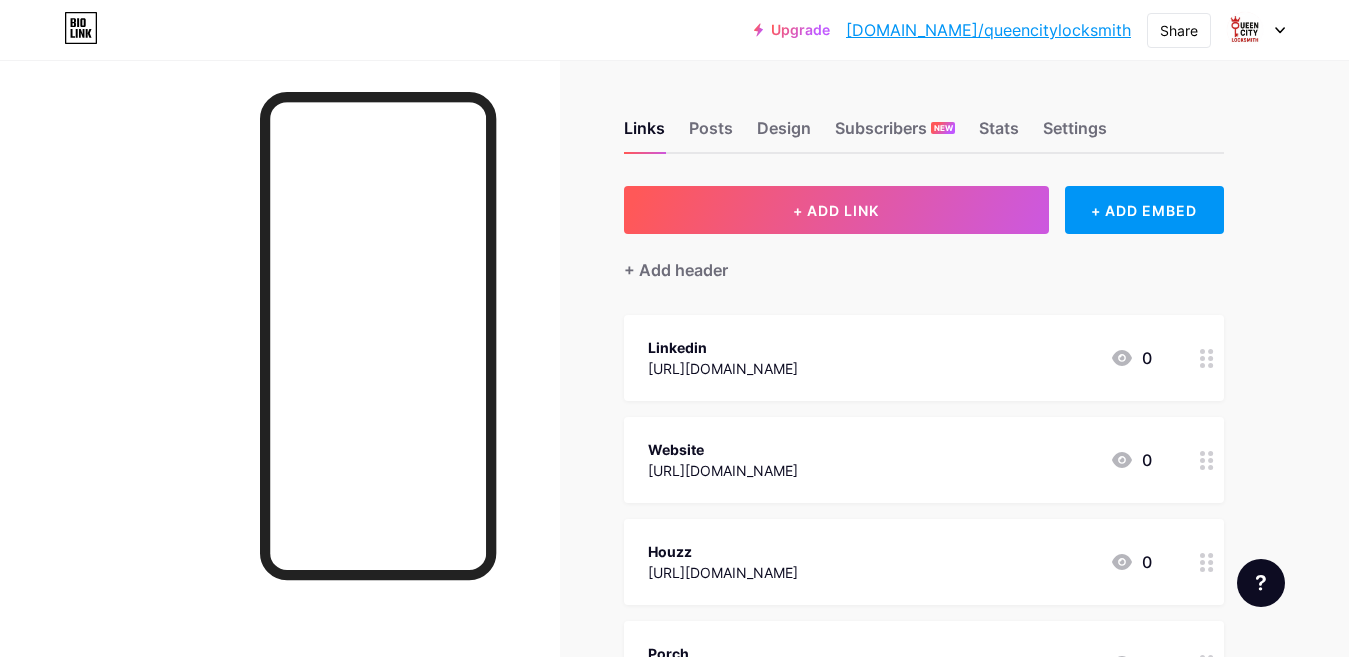 scroll, scrollTop: 100, scrollLeft: 0, axis: vertical 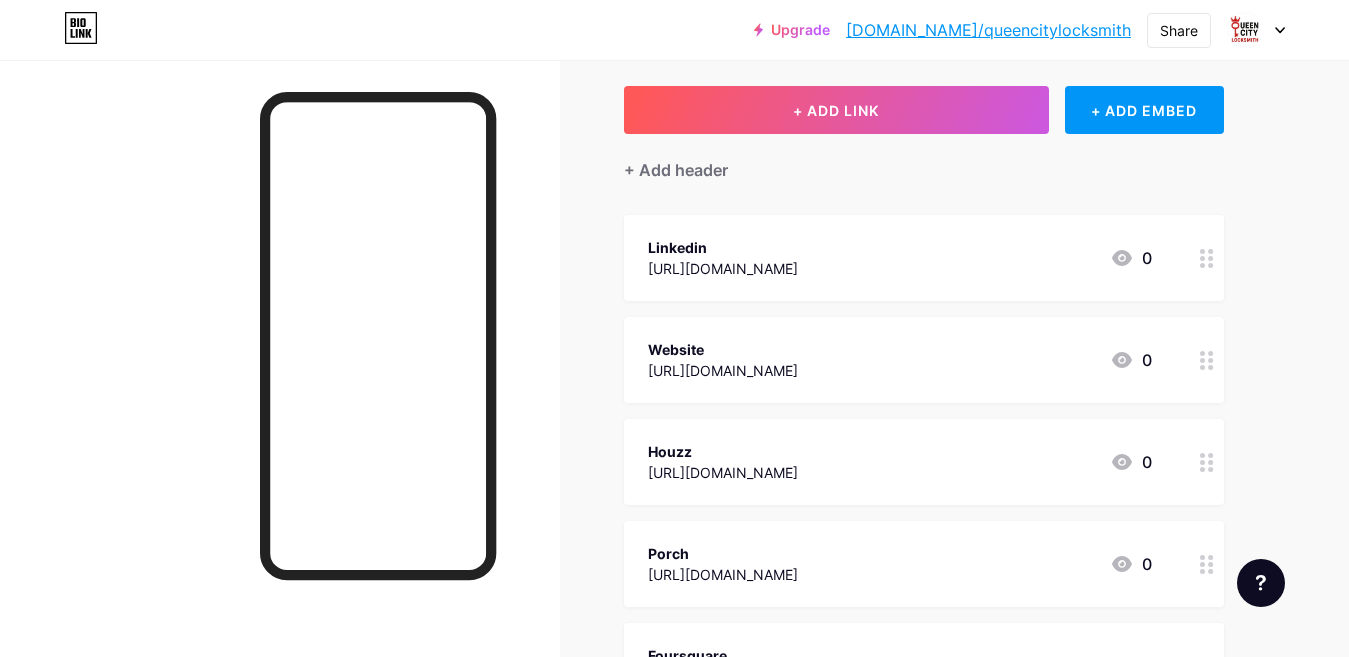 type 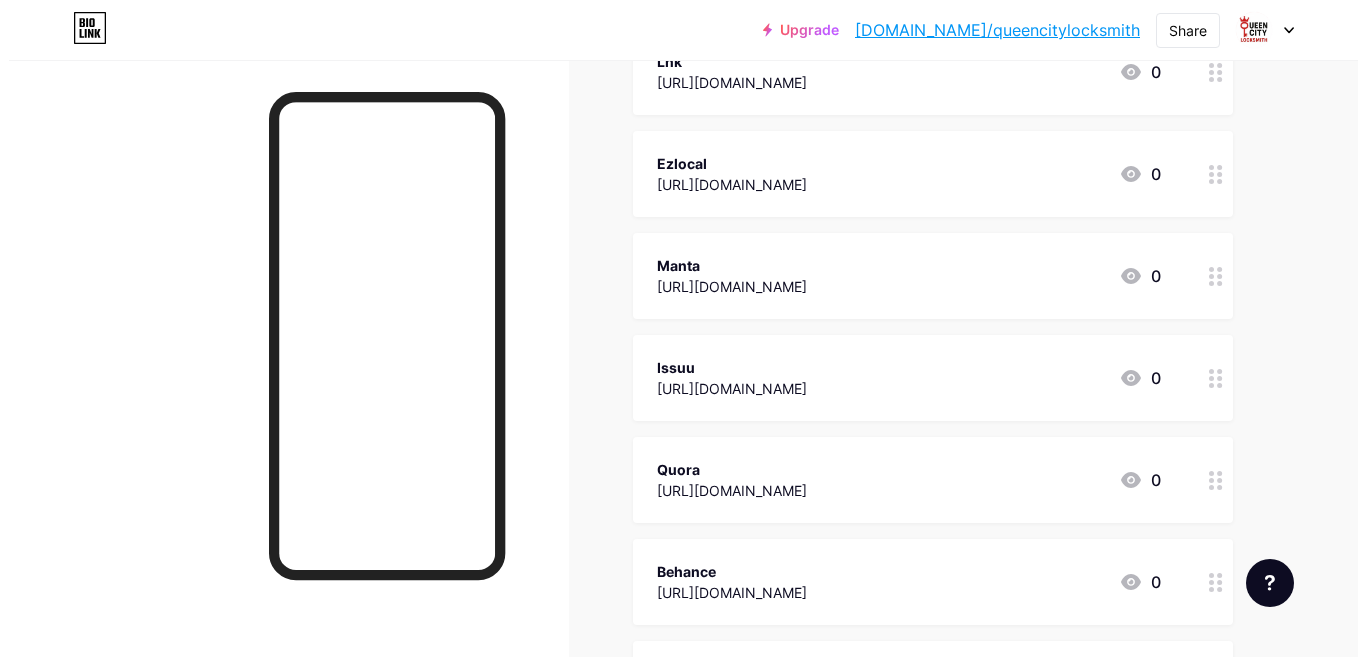 scroll, scrollTop: 1100, scrollLeft: 0, axis: vertical 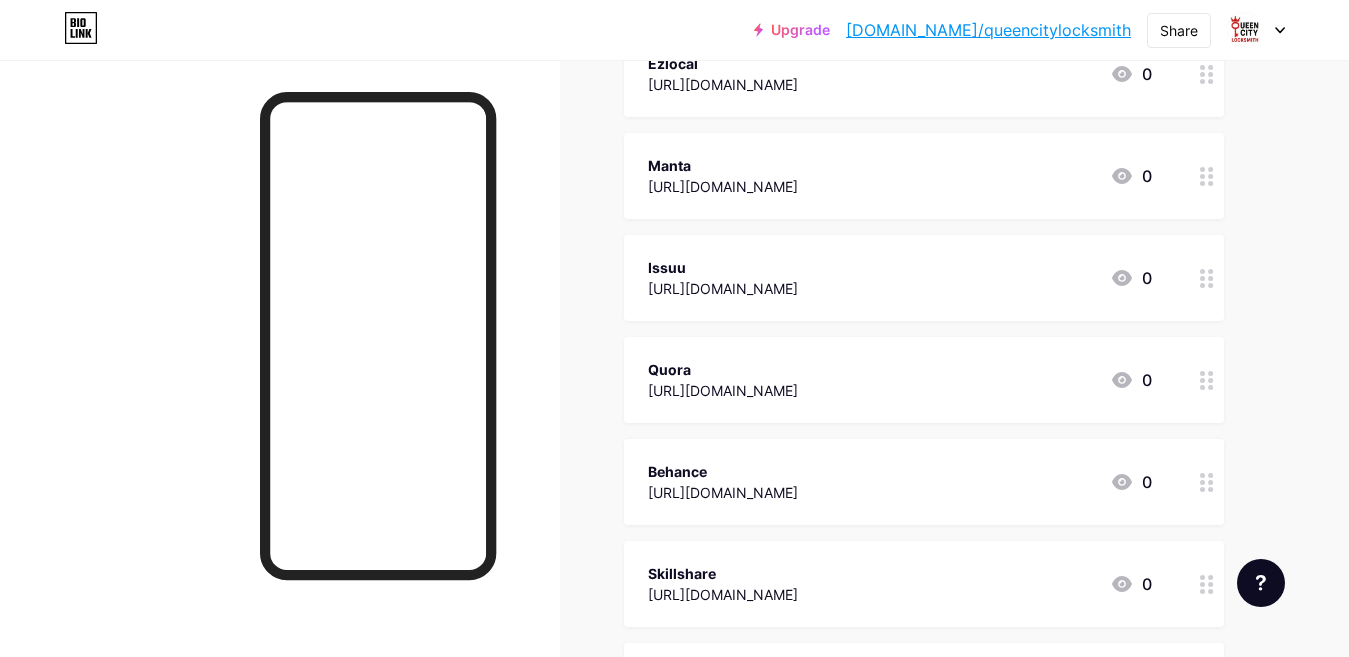 click on "Behance" at bounding box center (723, 471) 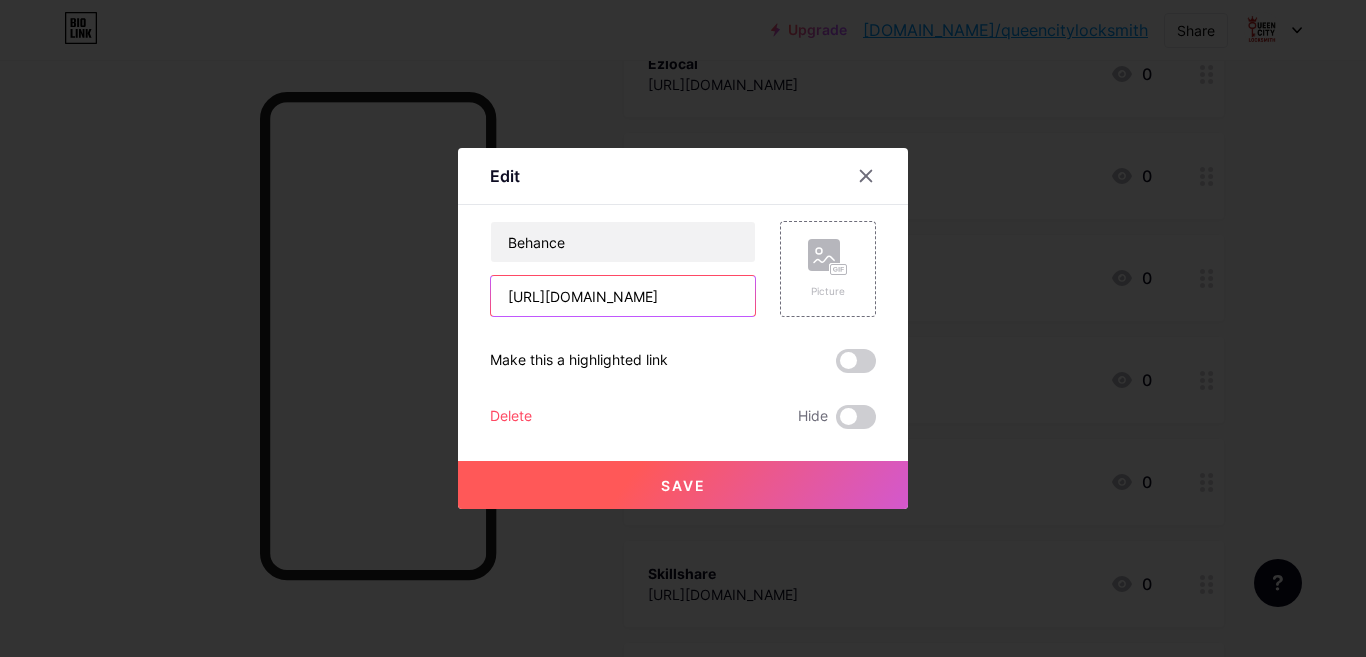 click on "[URL][DOMAIN_NAME]" at bounding box center [623, 296] 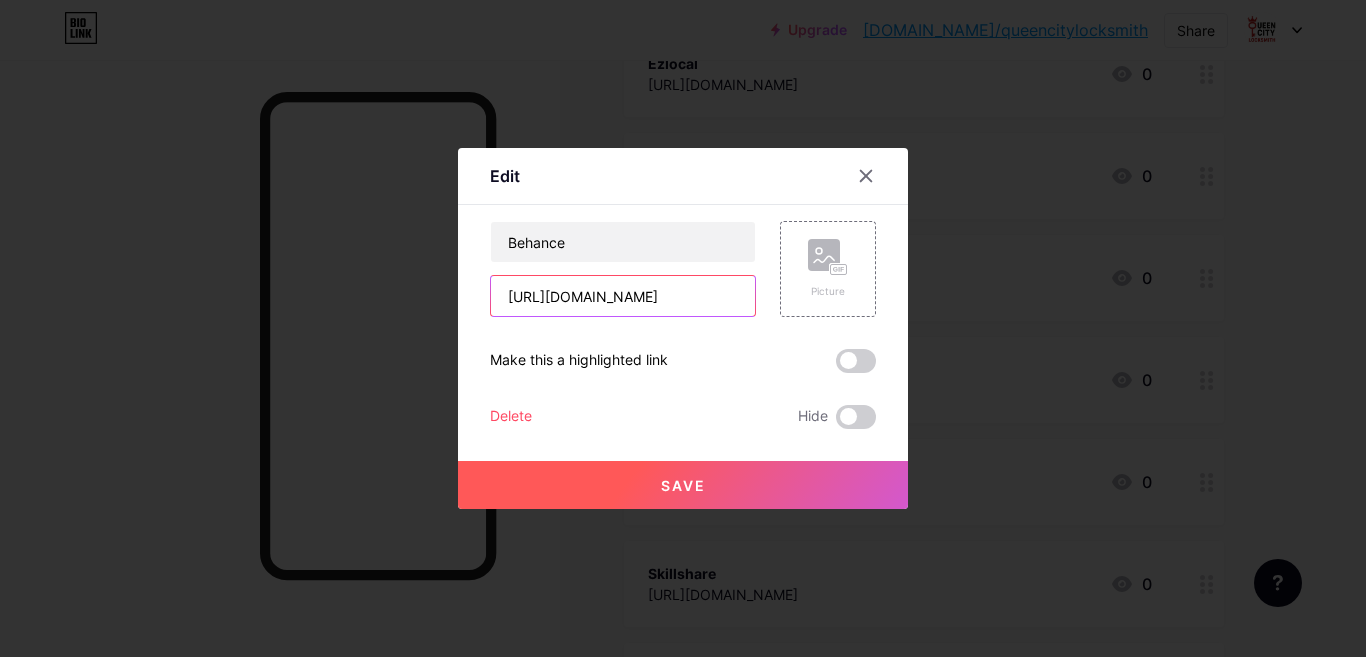 type on "[URL][DOMAIN_NAME]" 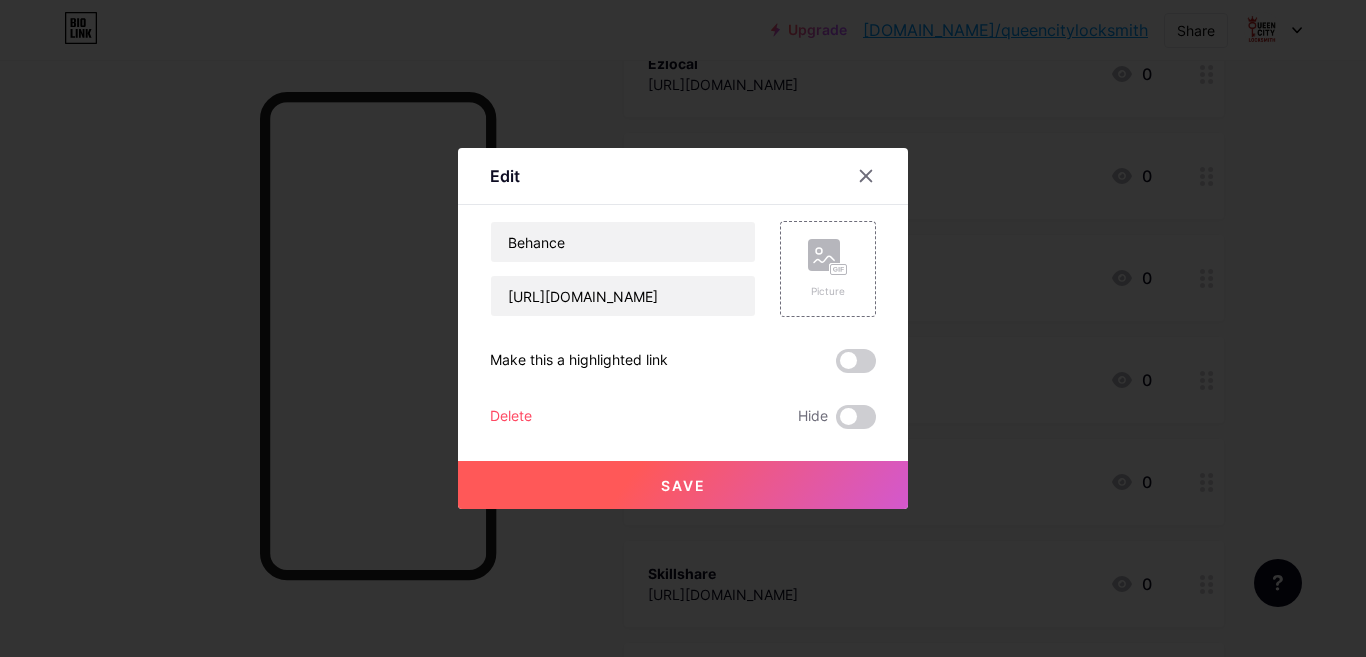 click on "Save" at bounding box center [683, 485] 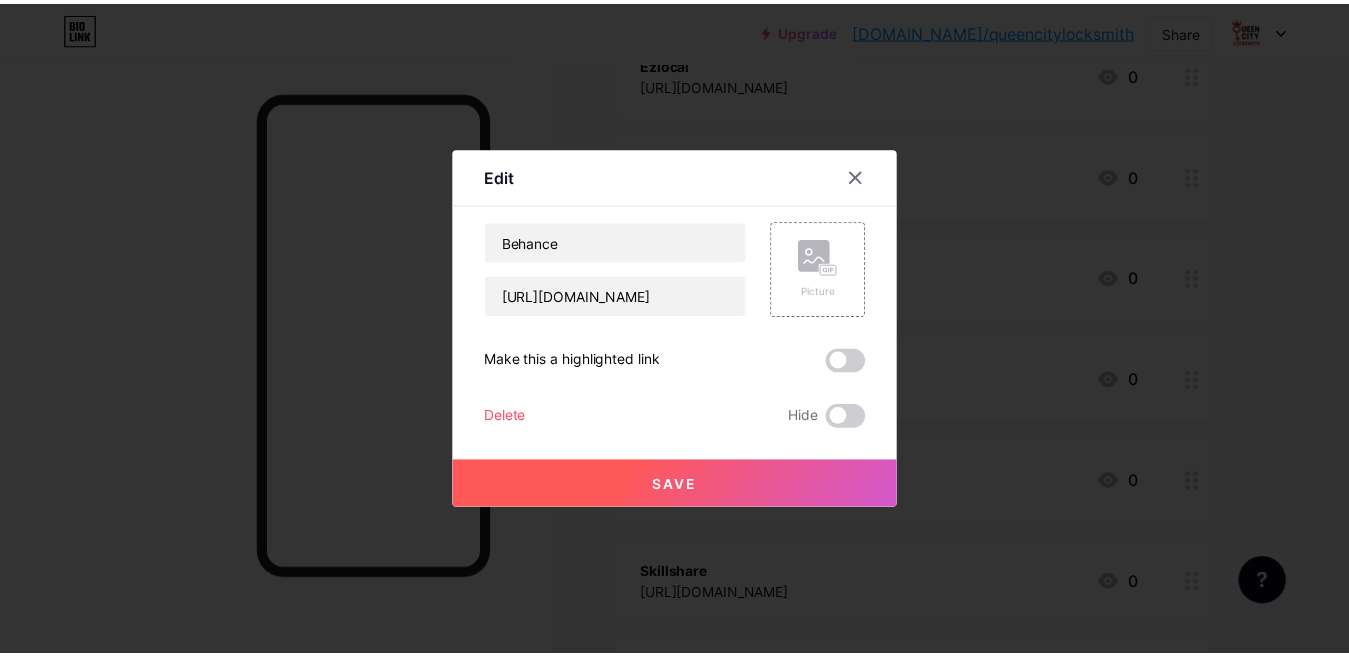 scroll, scrollTop: 0, scrollLeft: 0, axis: both 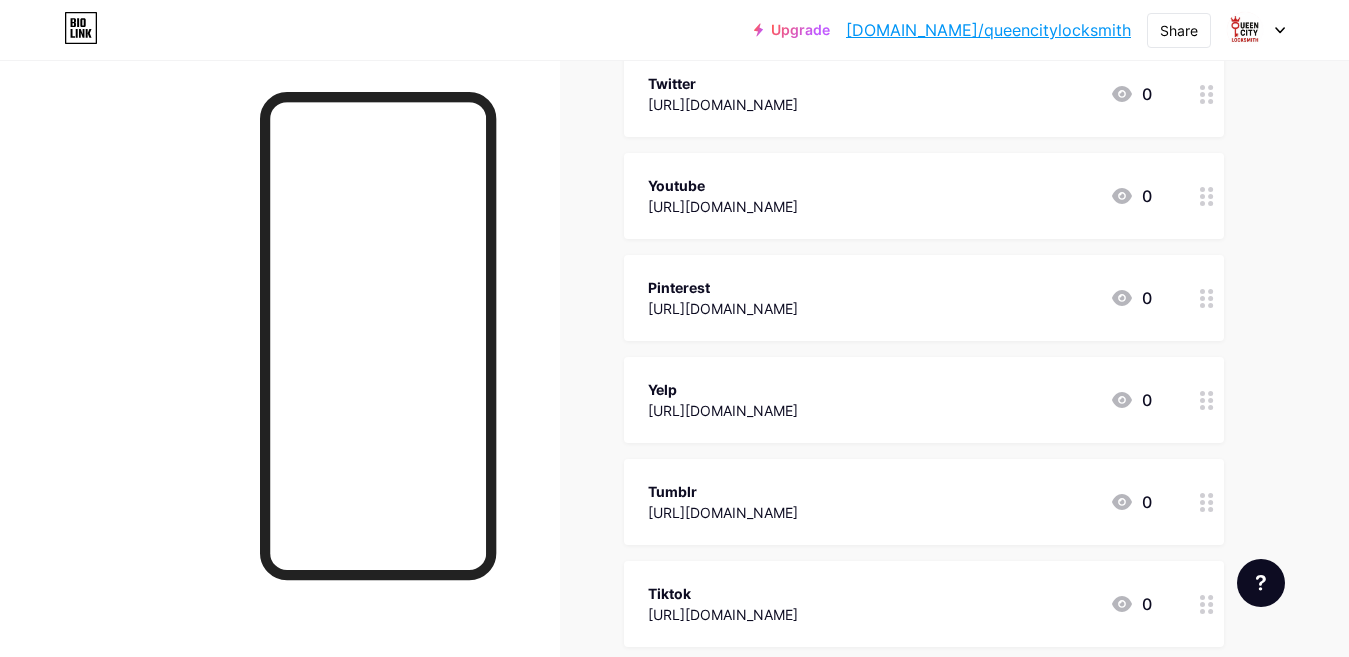 click on "Tumblr" at bounding box center (723, 491) 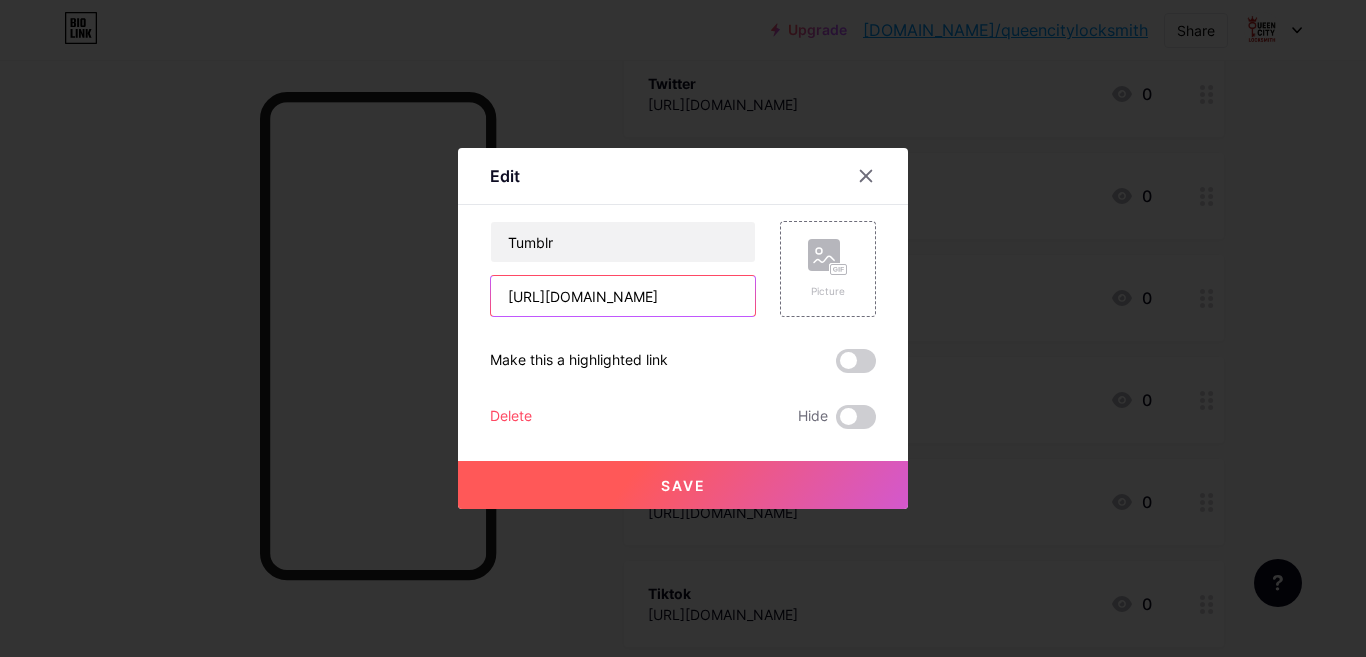 click on "[URL][DOMAIN_NAME]" at bounding box center (623, 296) 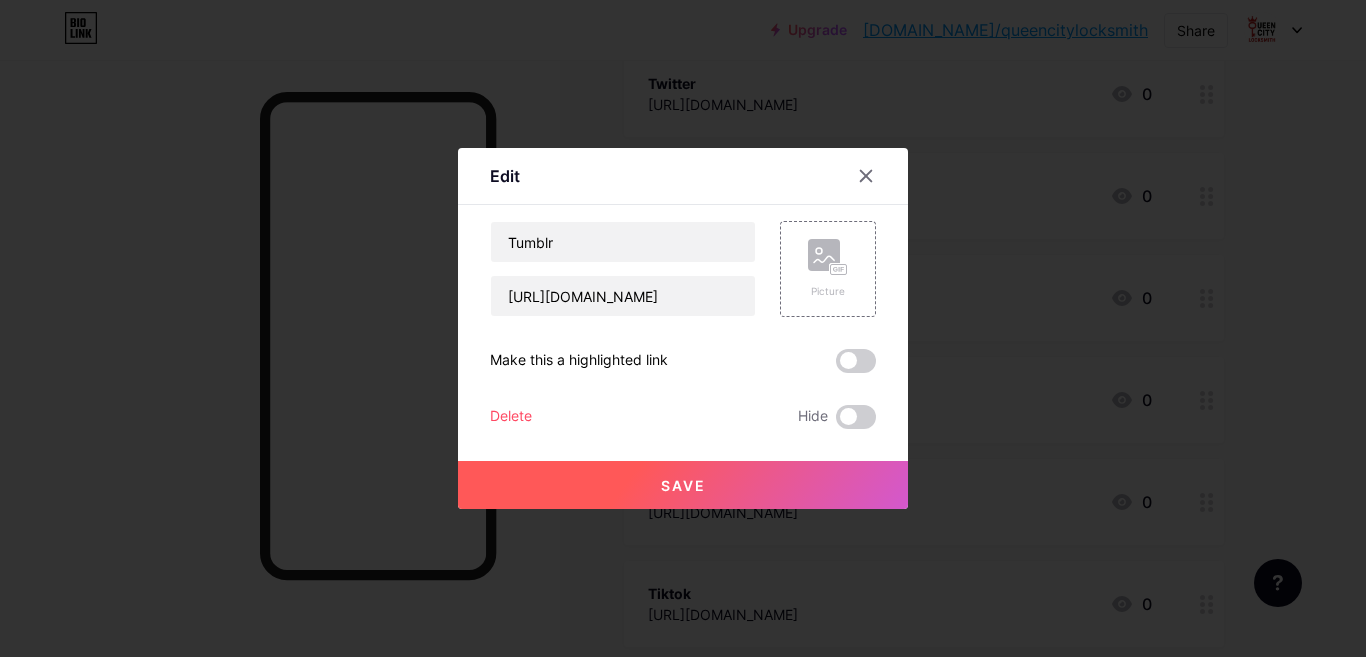 click on "Save" at bounding box center [683, 485] 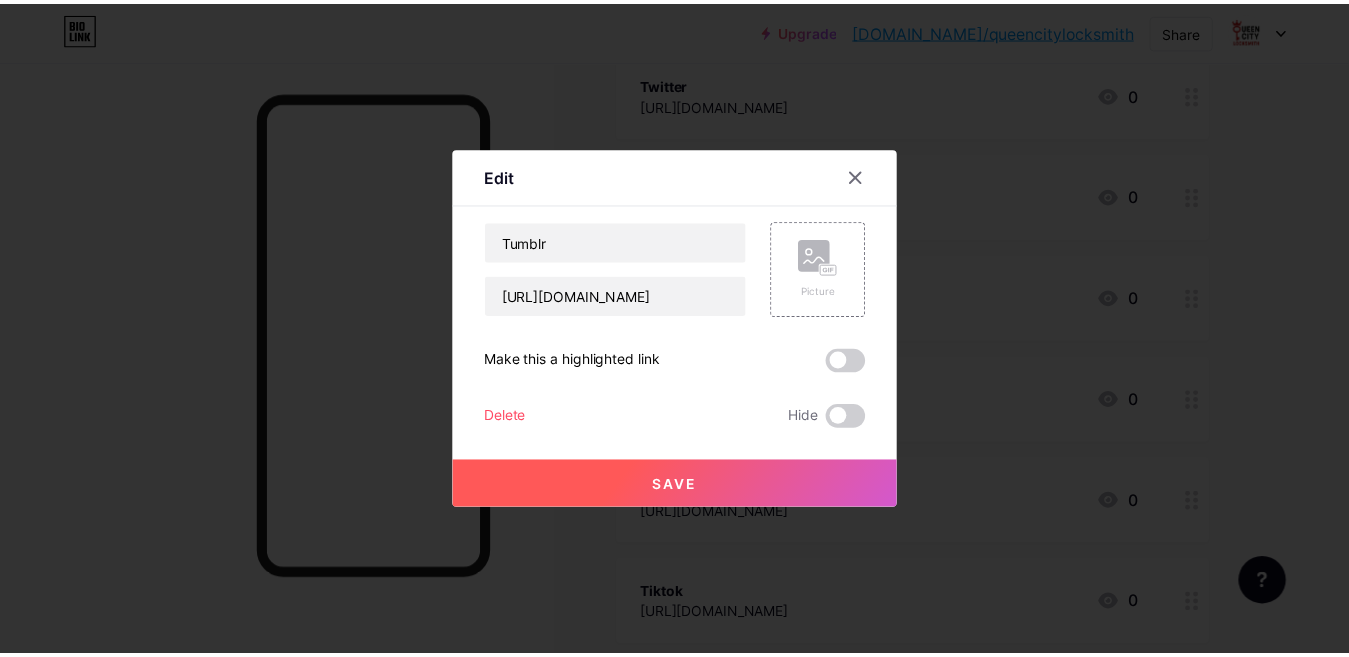 scroll, scrollTop: 0, scrollLeft: 0, axis: both 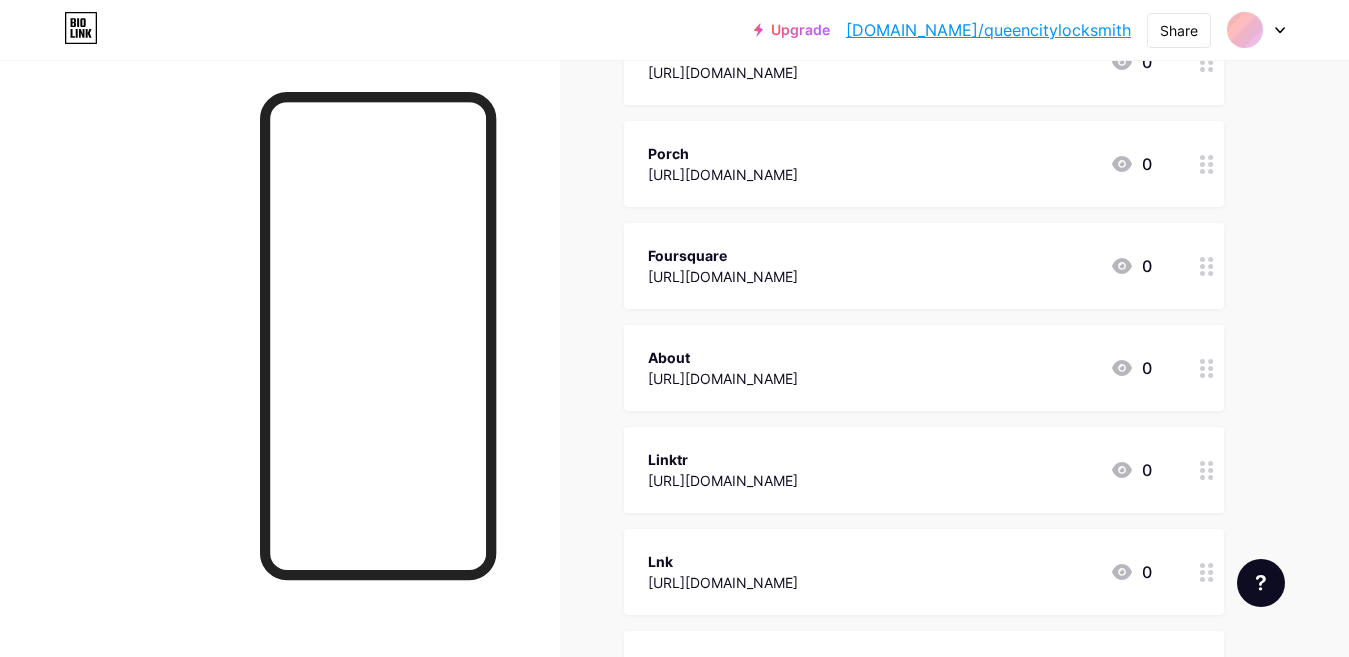 click on "[URL][DOMAIN_NAME]" at bounding box center (723, 480) 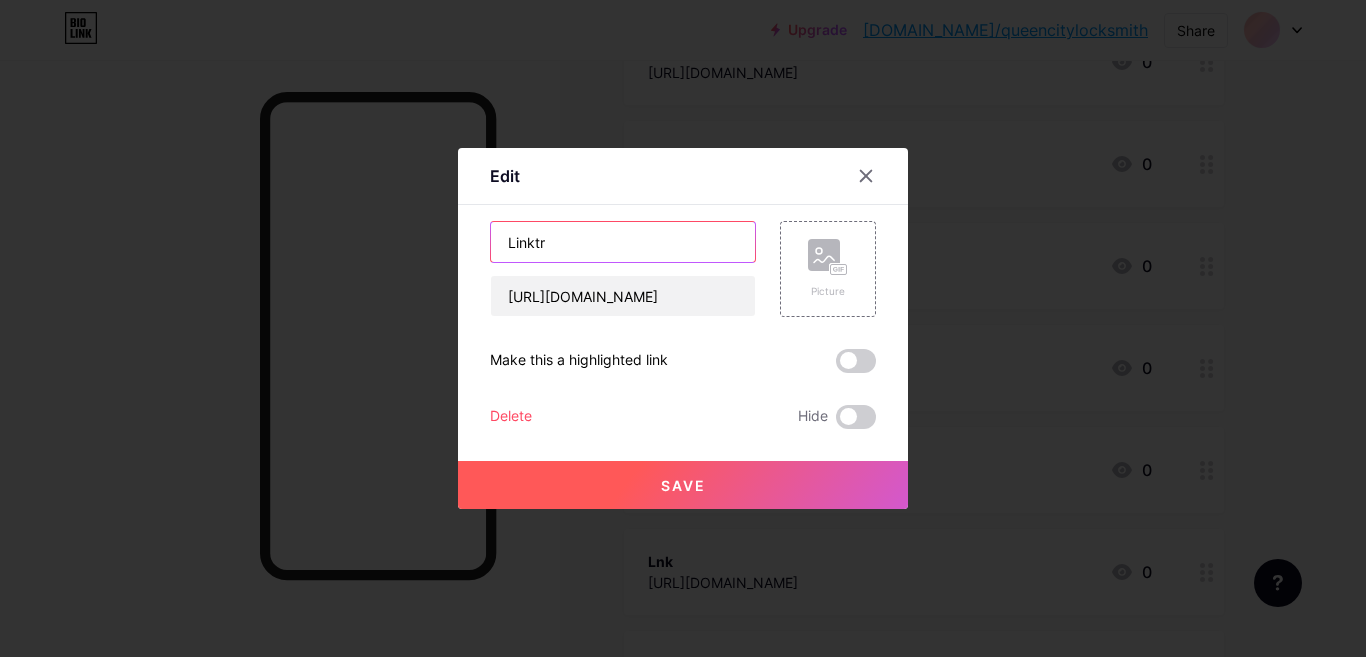 click on "Linktr" at bounding box center (623, 242) 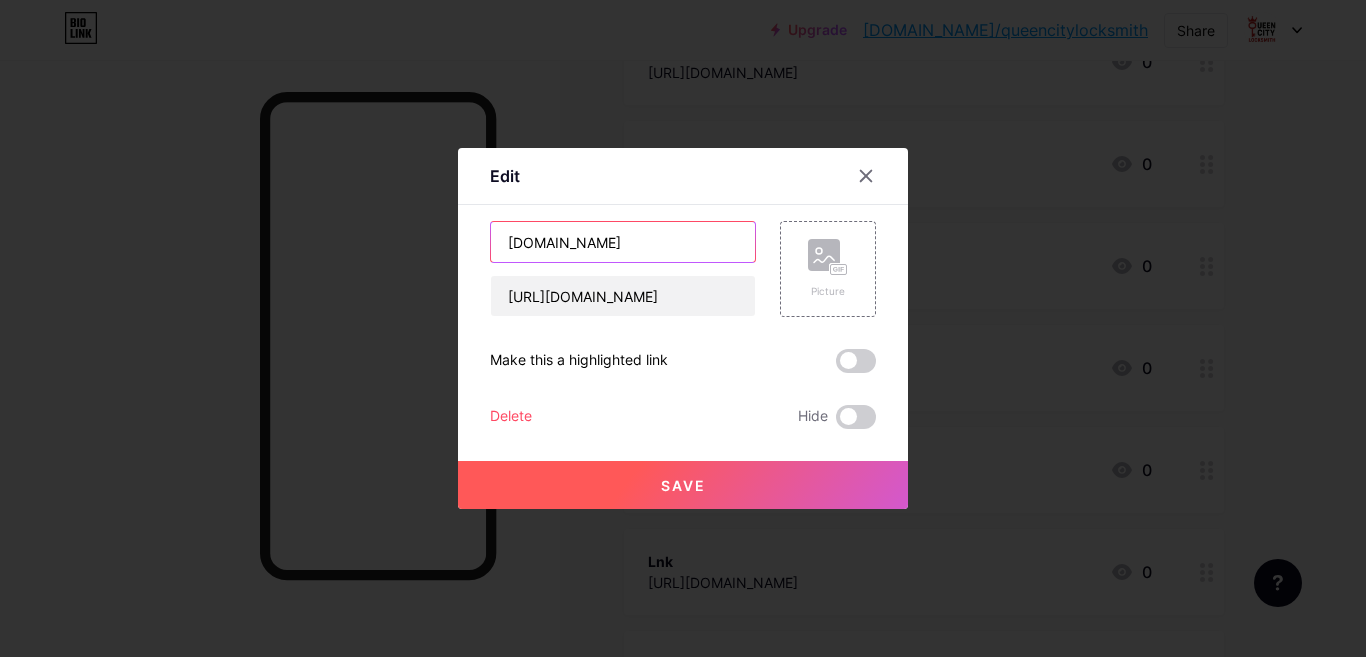 type on "Linktr.ee" 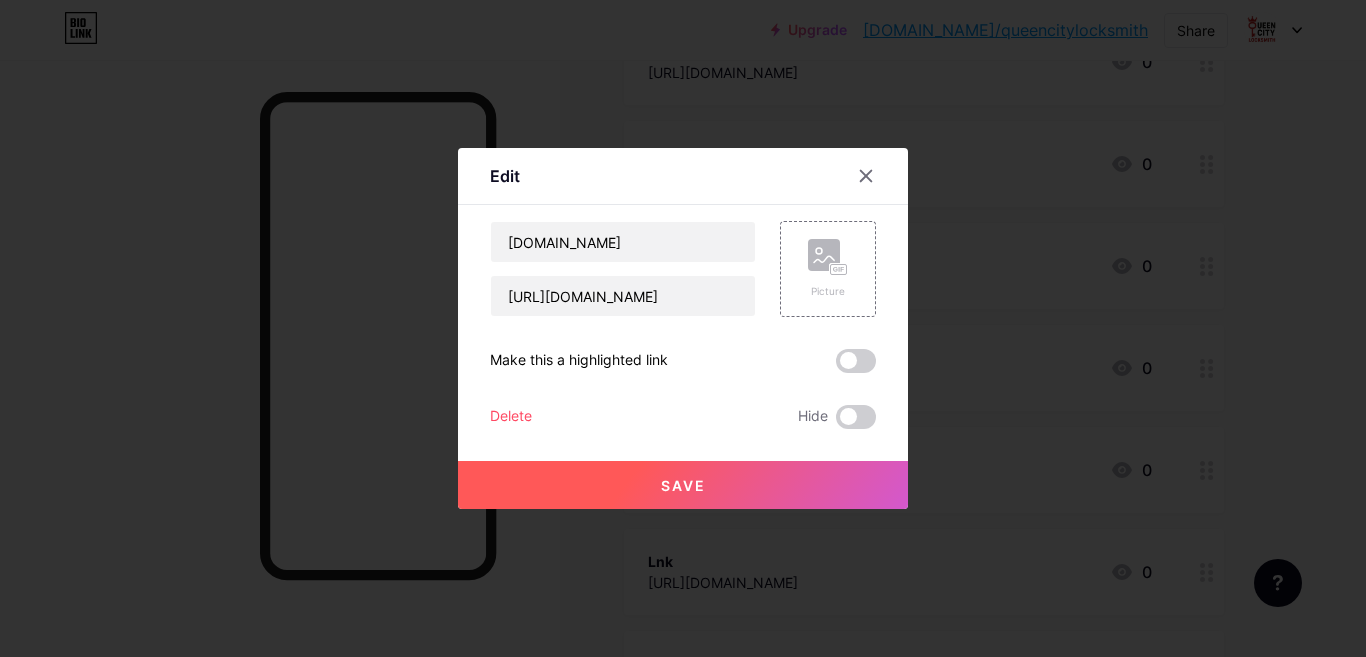 click on "Save" at bounding box center (683, 485) 